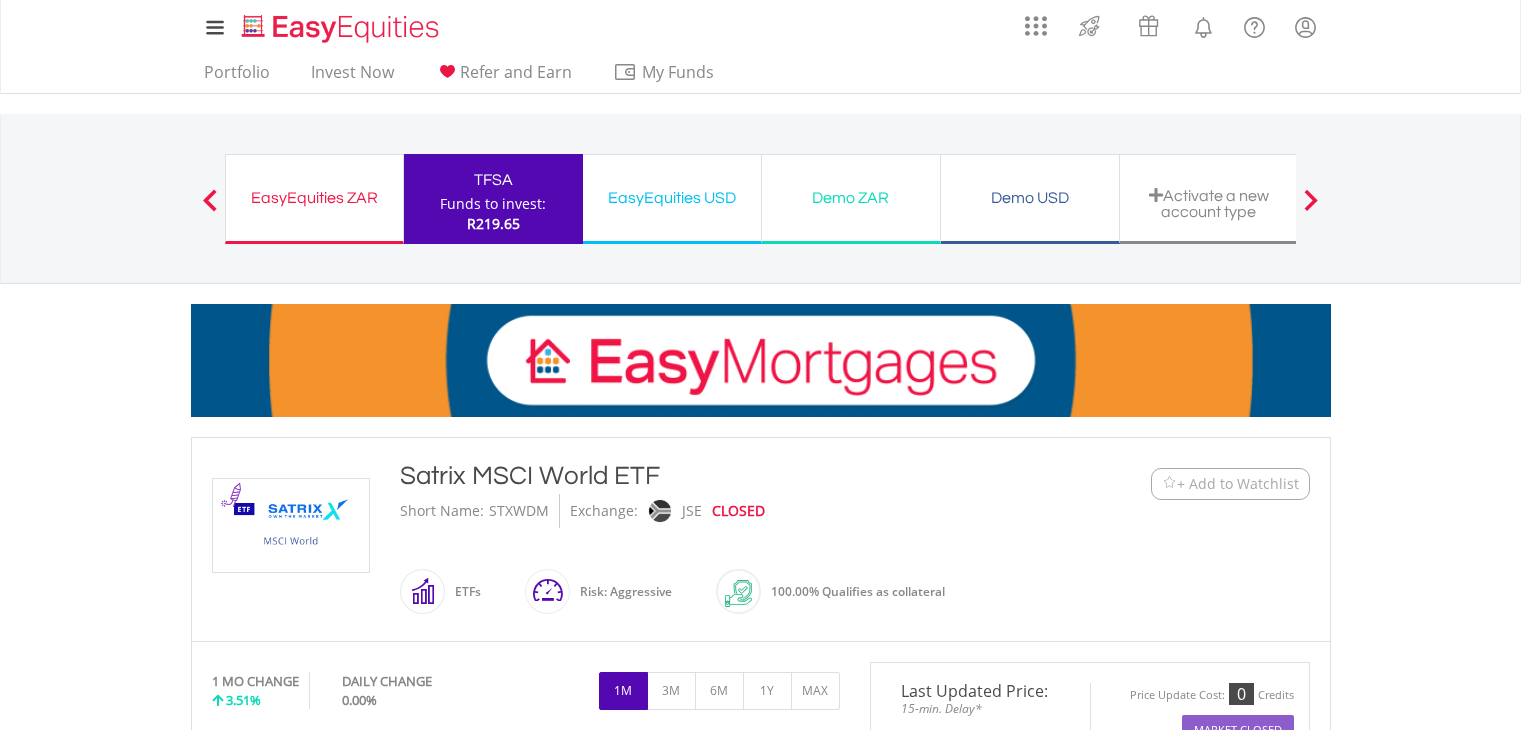 scroll, scrollTop: 101, scrollLeft: 0, axis: vertical 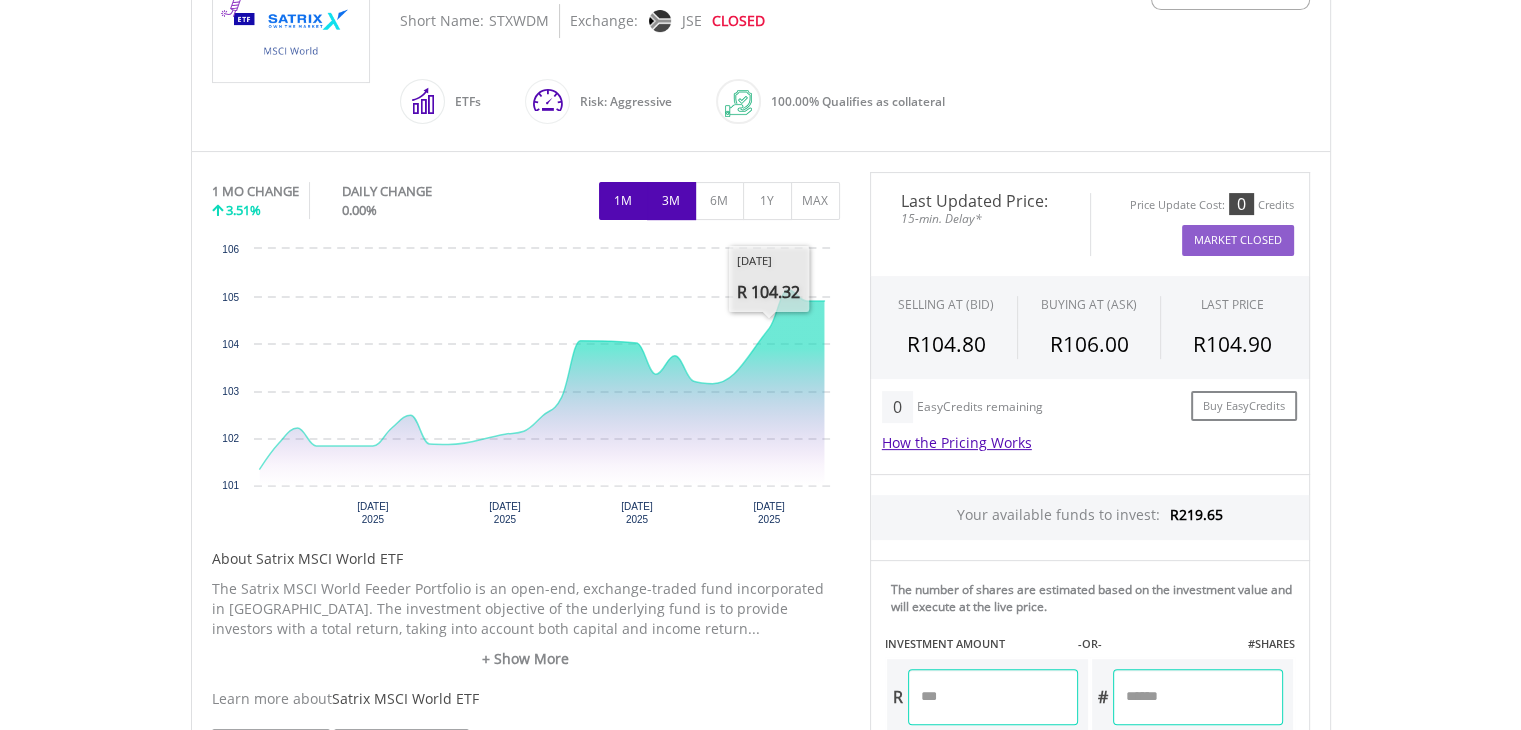 click on "3M" at bounding box center (671, 201) 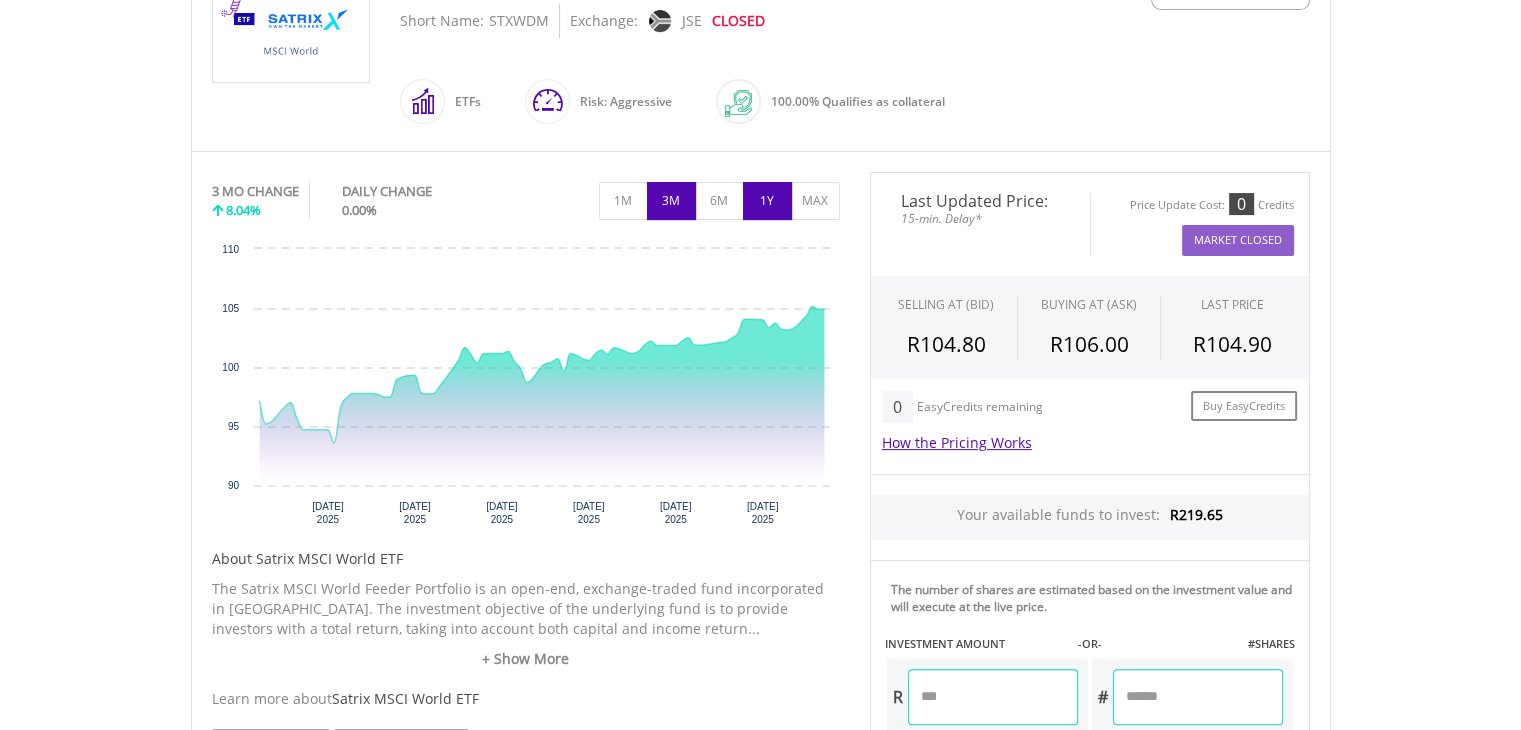 click on "1Y" at bounding box center [767, 201] 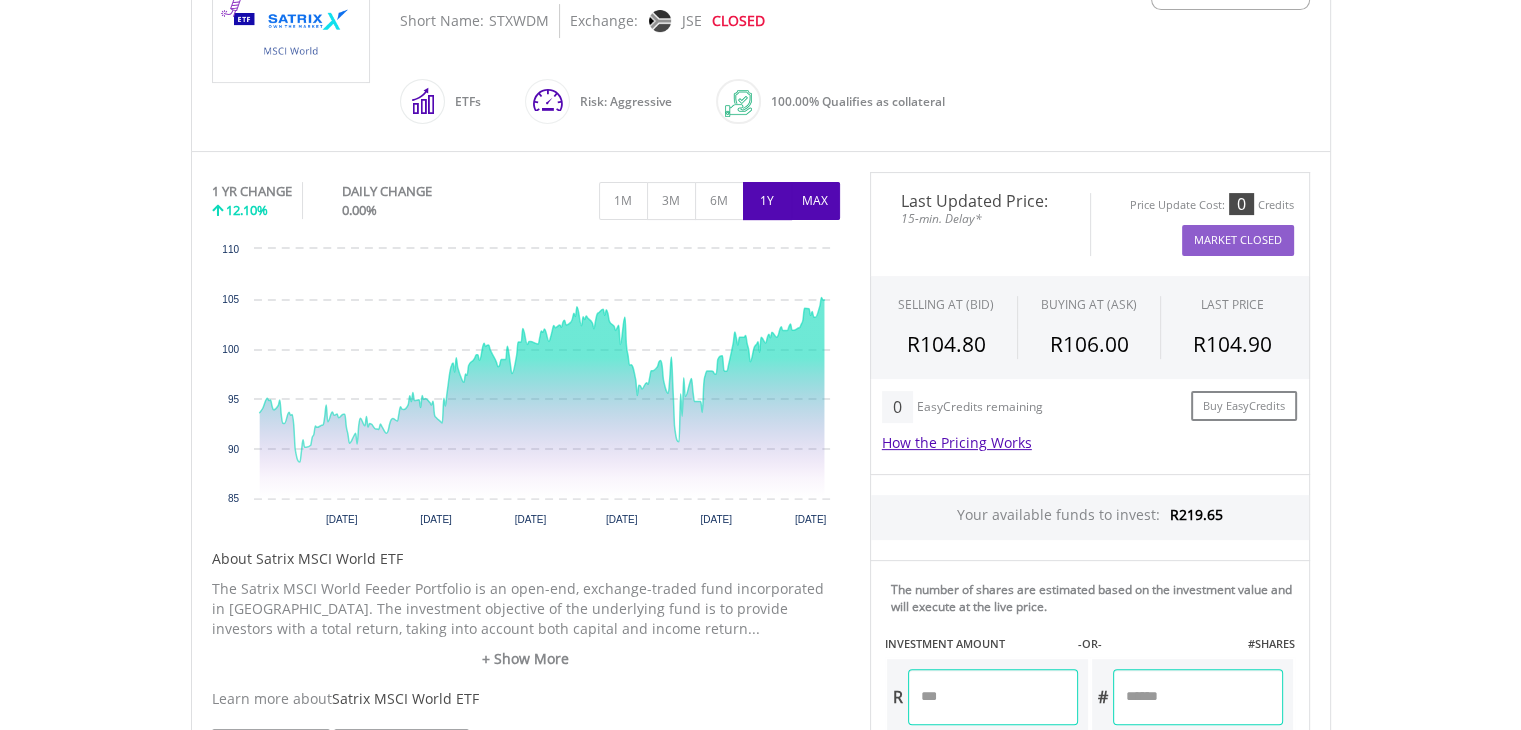 click on "MAX" at bounding box center [815, 201] 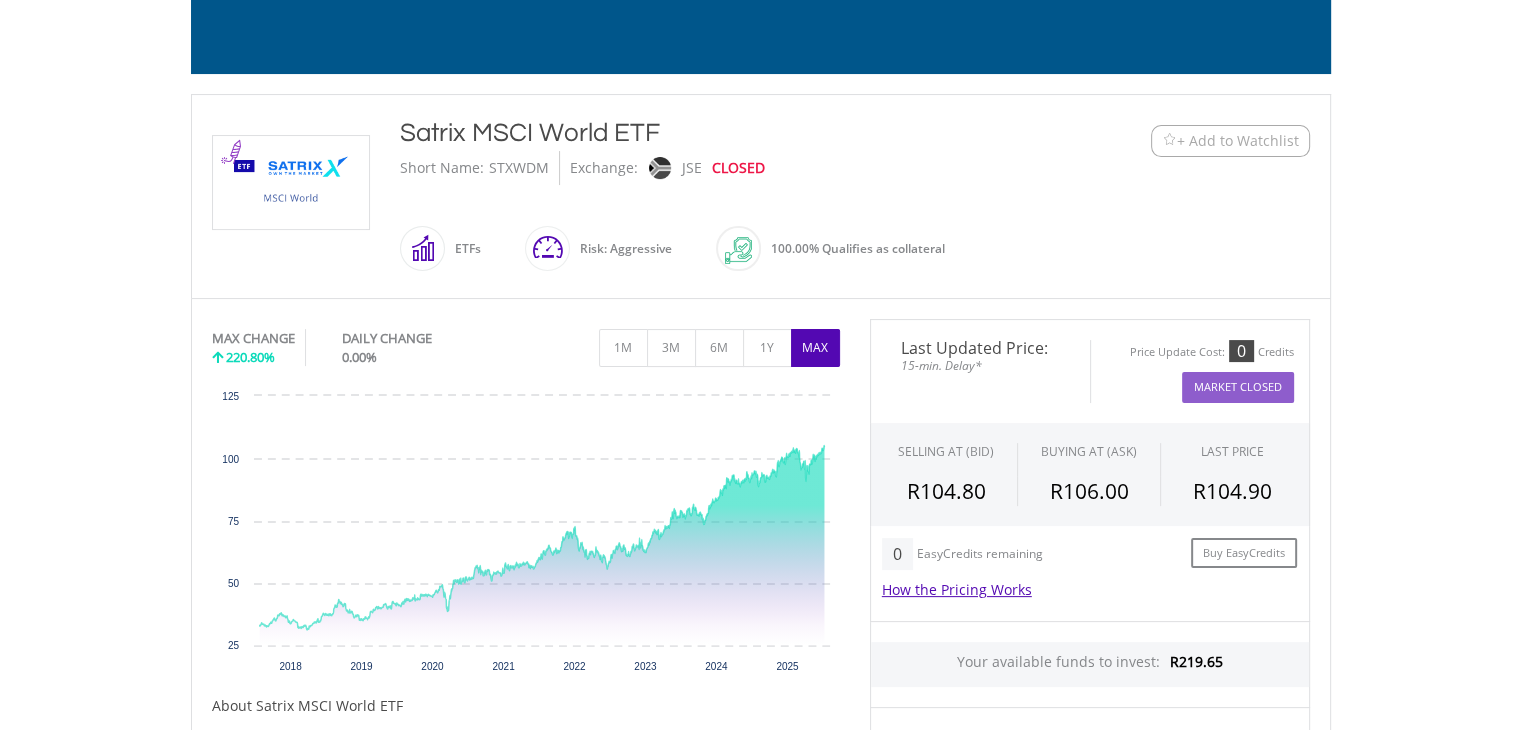 scroll, scrollTop: 338, scrollLeft: 0, axis: vertical 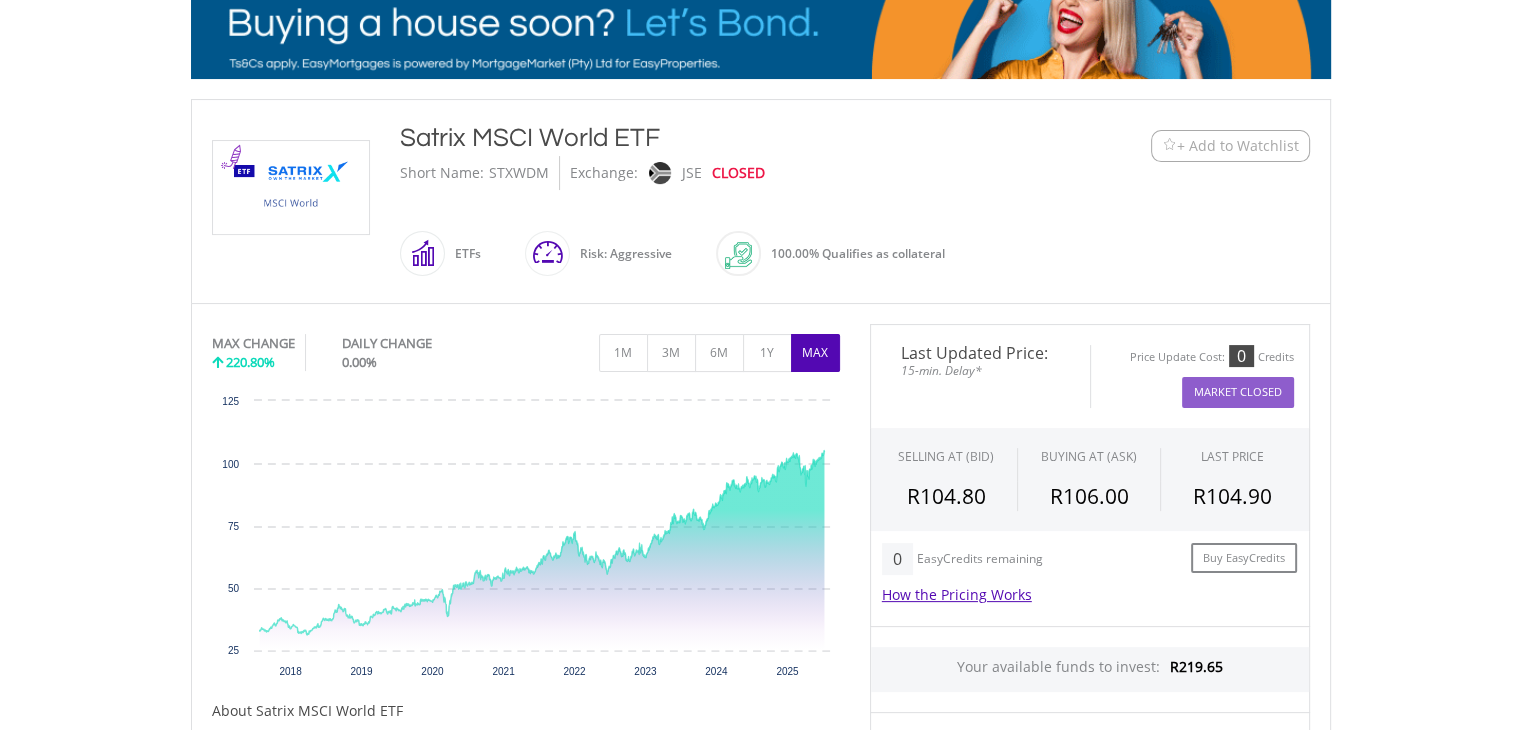 click on "+ Add to Watchlist" at bounding box center (1238, 146) 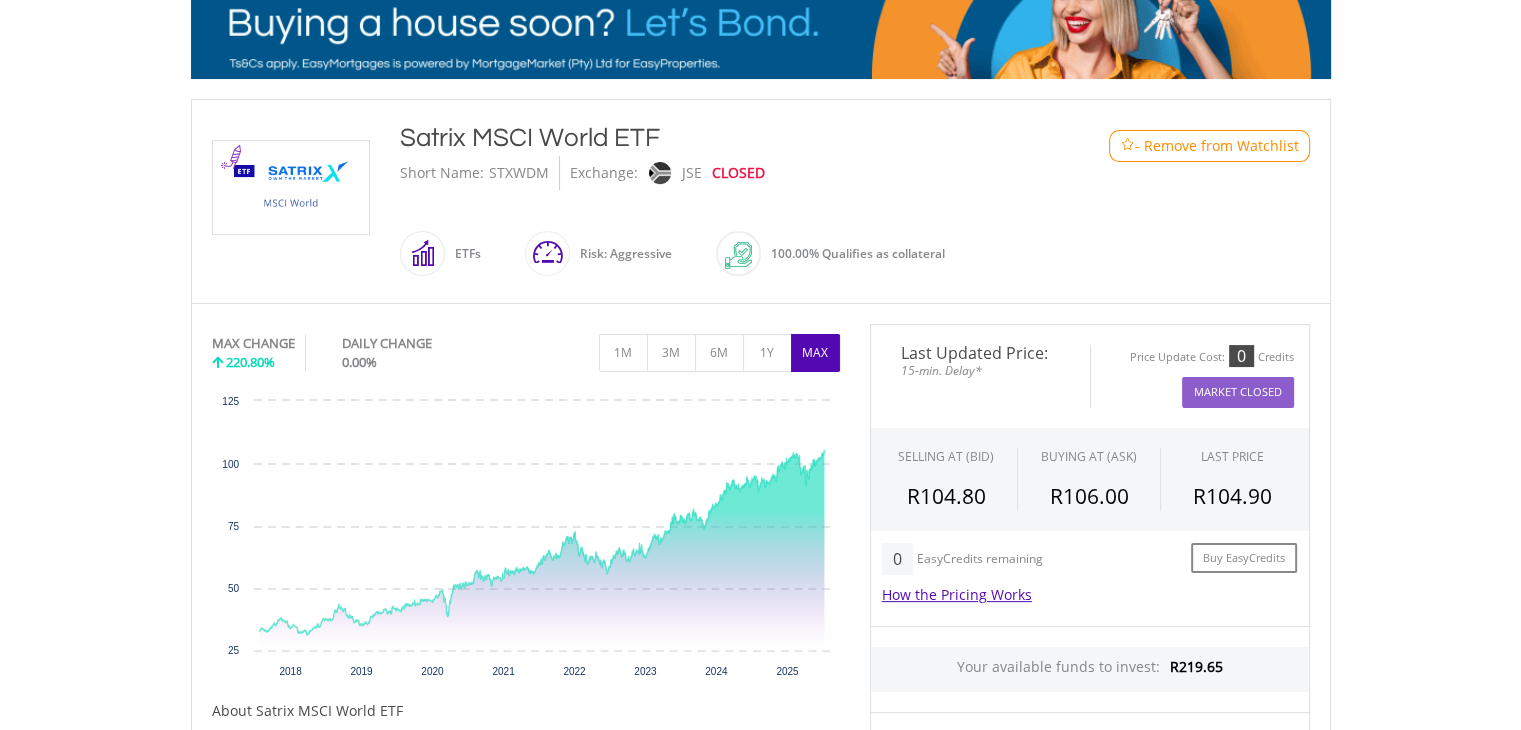 scroll, scrollTop: 4, scrollLeft: 0, axis: vertical 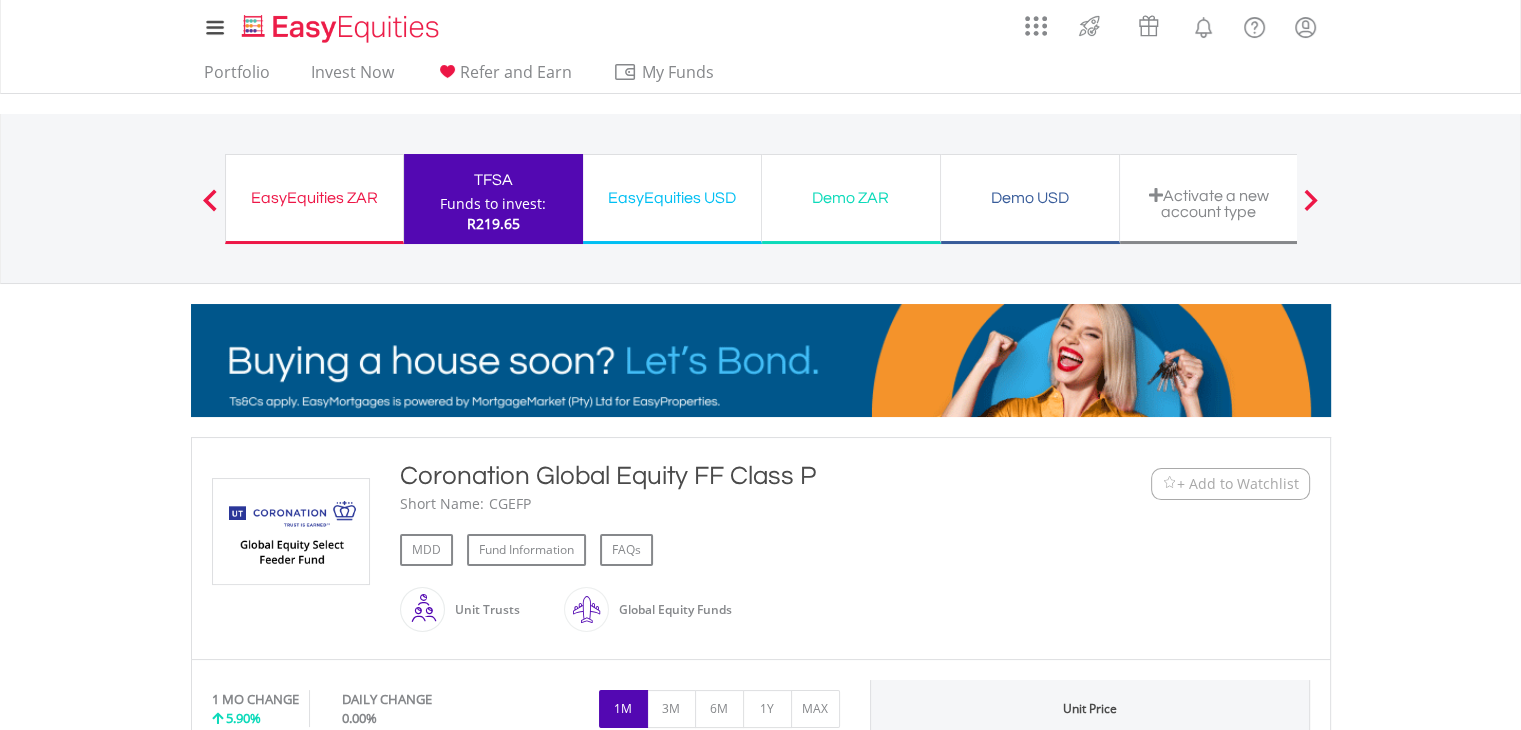click on "+ Add to Watchlist" at bounding box center (1230, 484) 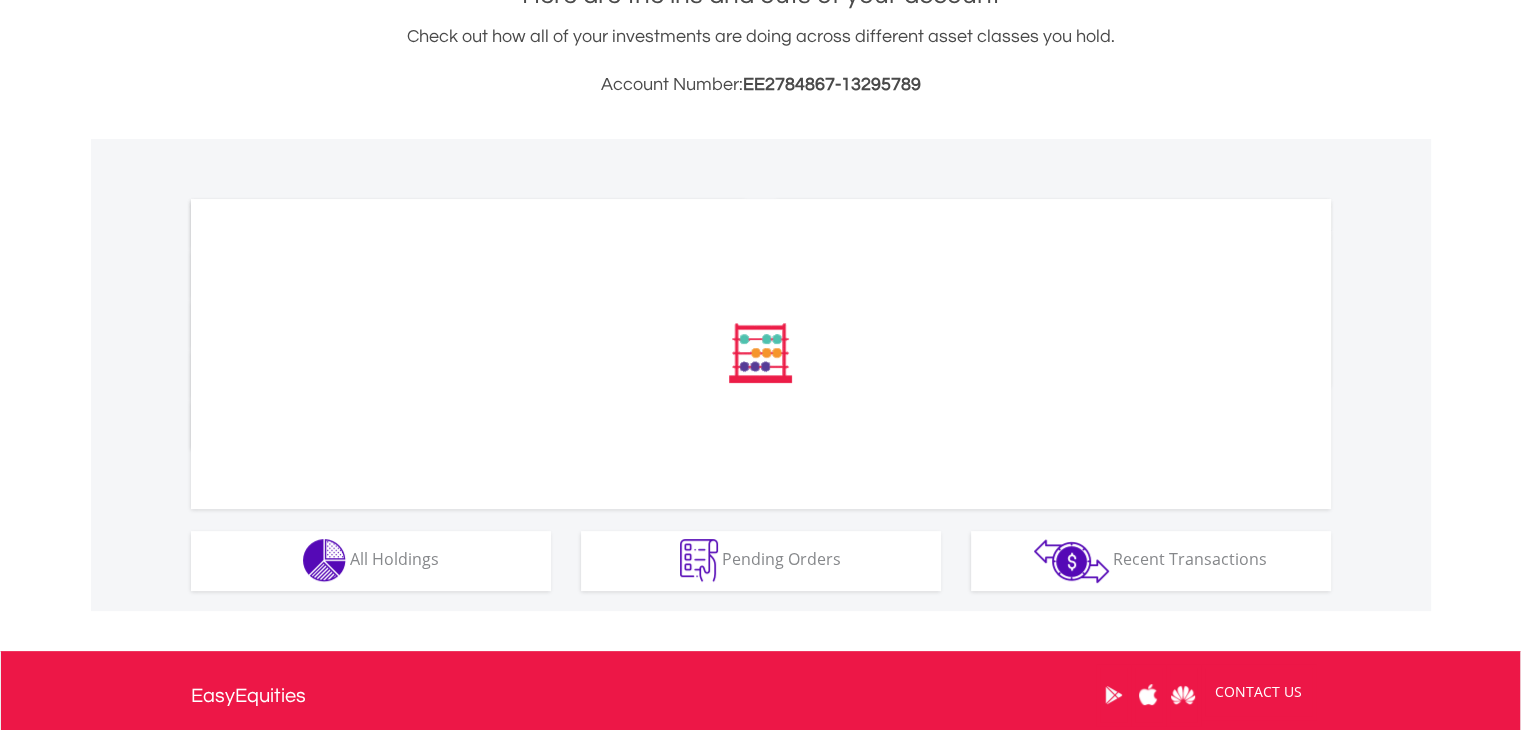 scroll, scrollTop: 477, scrollLeft: 0, axis: vertical 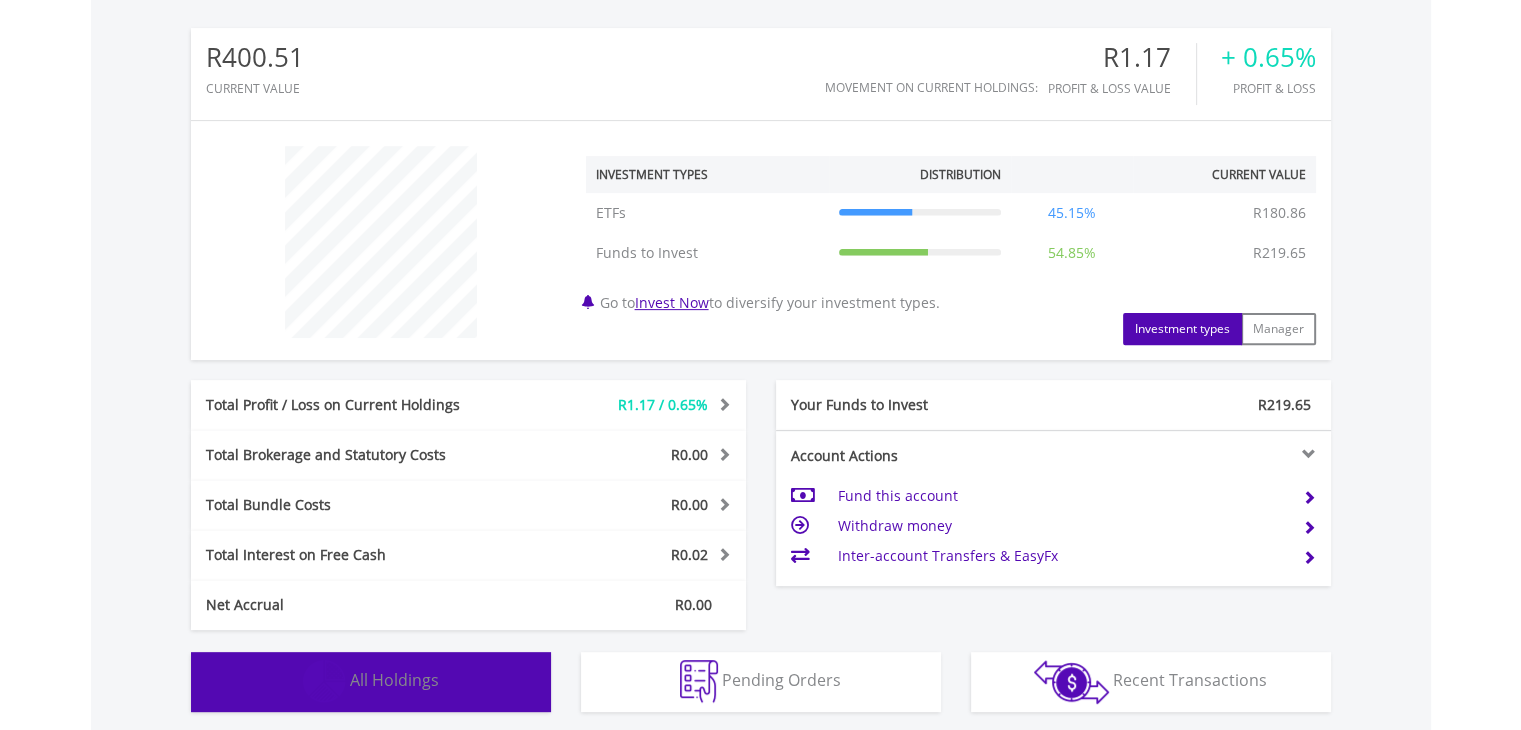 click on "Holdings
All Holdings" at bounding box center (371, 682) 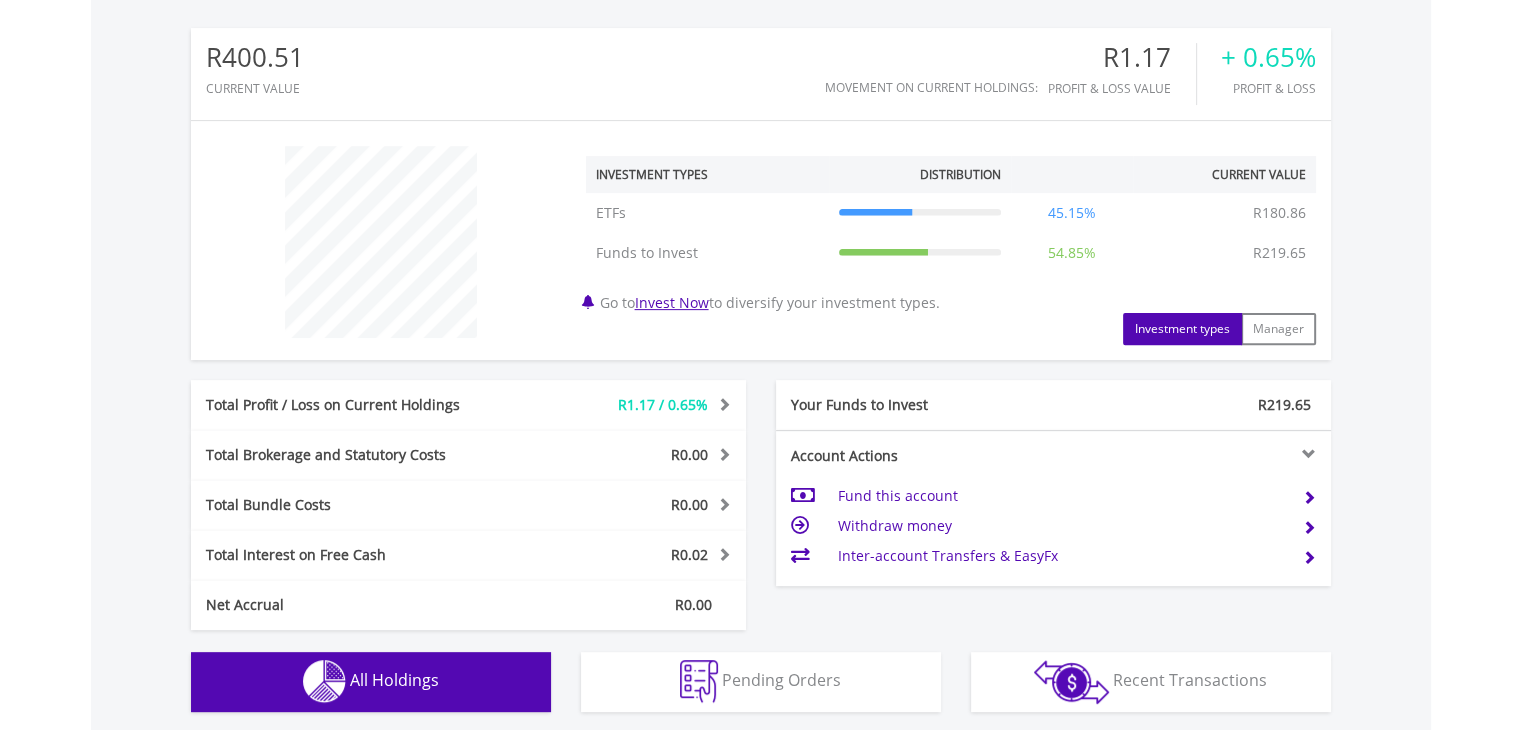scroll, scrollTop: 1242, scrollLeft: 0, axis: vertical 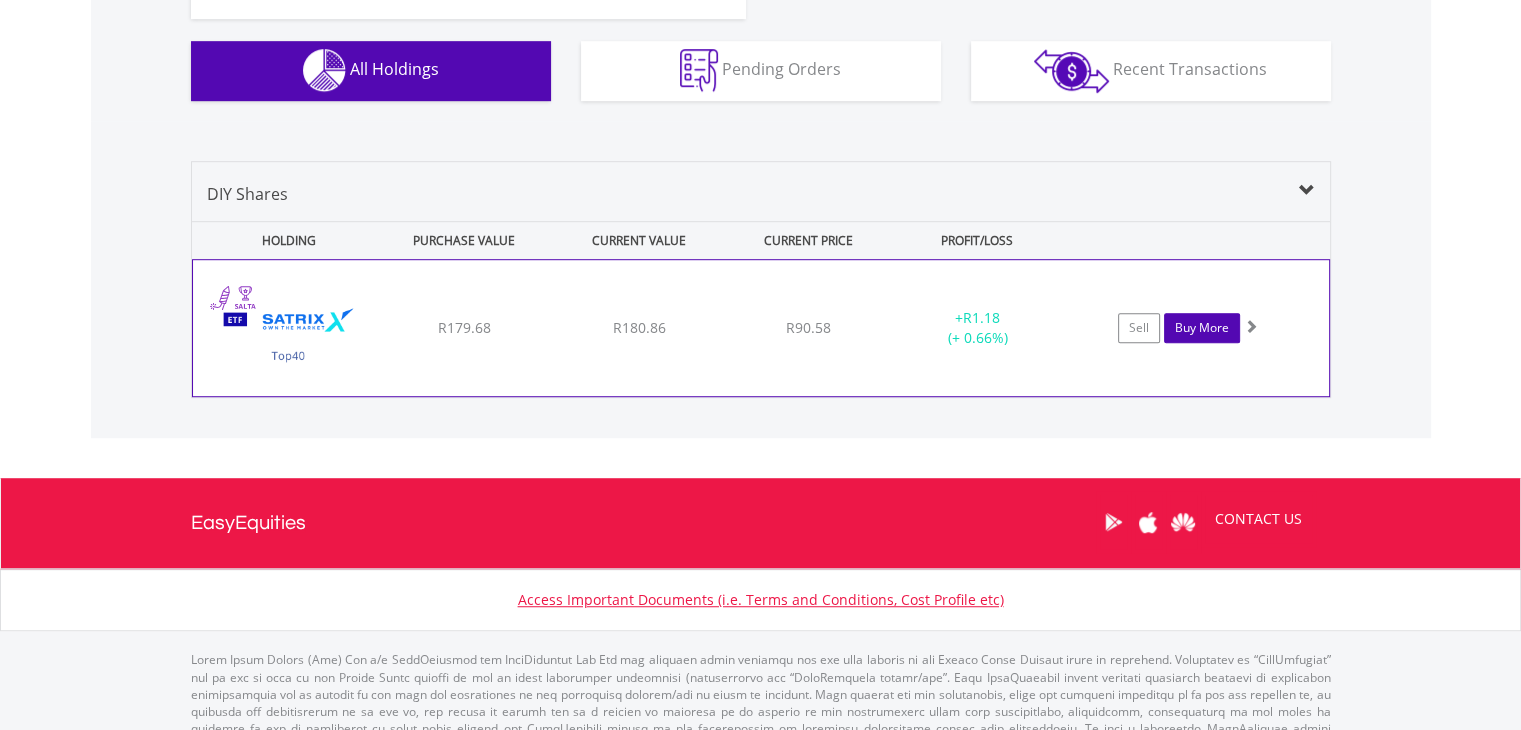 click on "Buy More" at bounding box center [1202, 328] 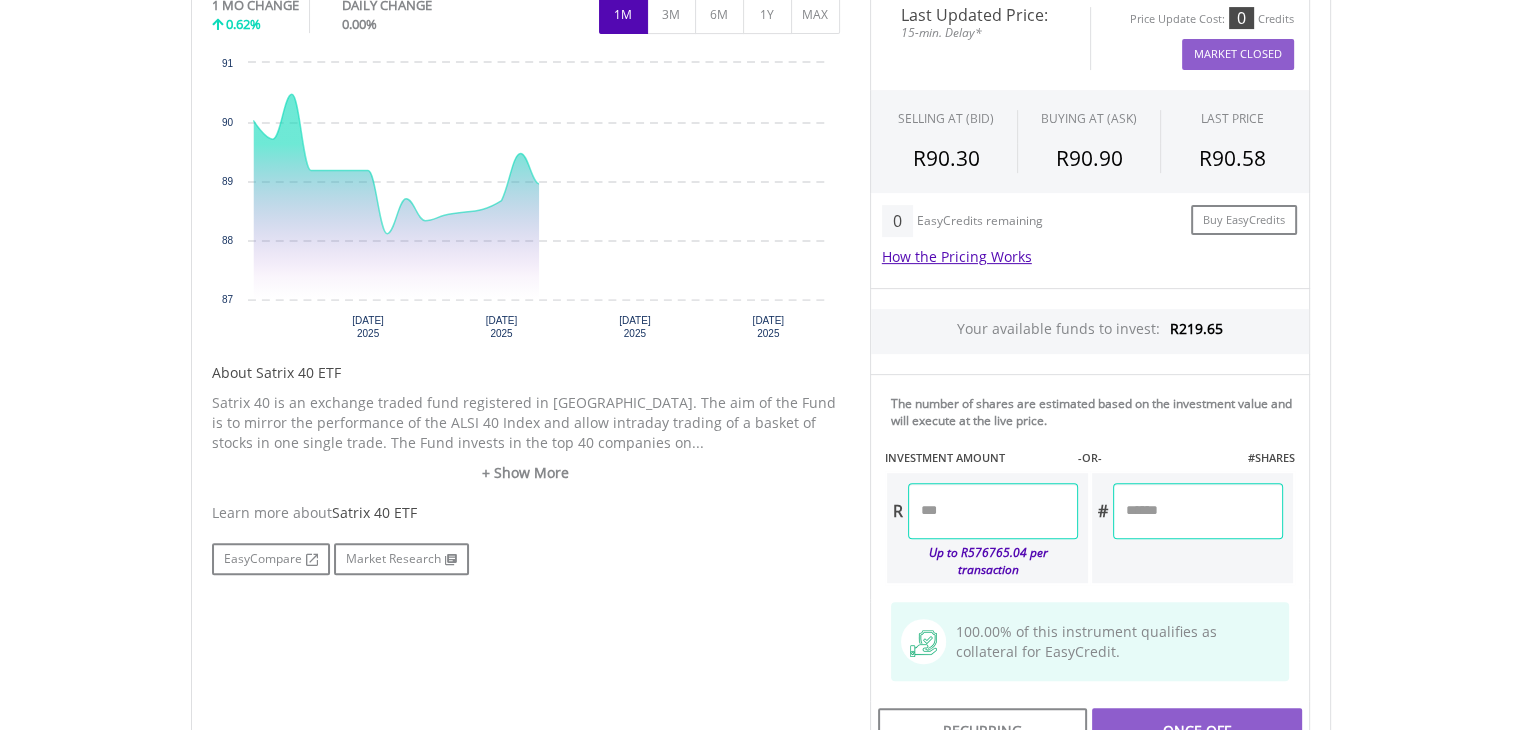 click on "My Investments
Invest Now
New Listings
Sell
My Recurring Investments
Pending Orders
Switch Unit Trusts
Vouchers
Buy a Voucher
Redeem a Voucher" at bounding box center [760, 351] 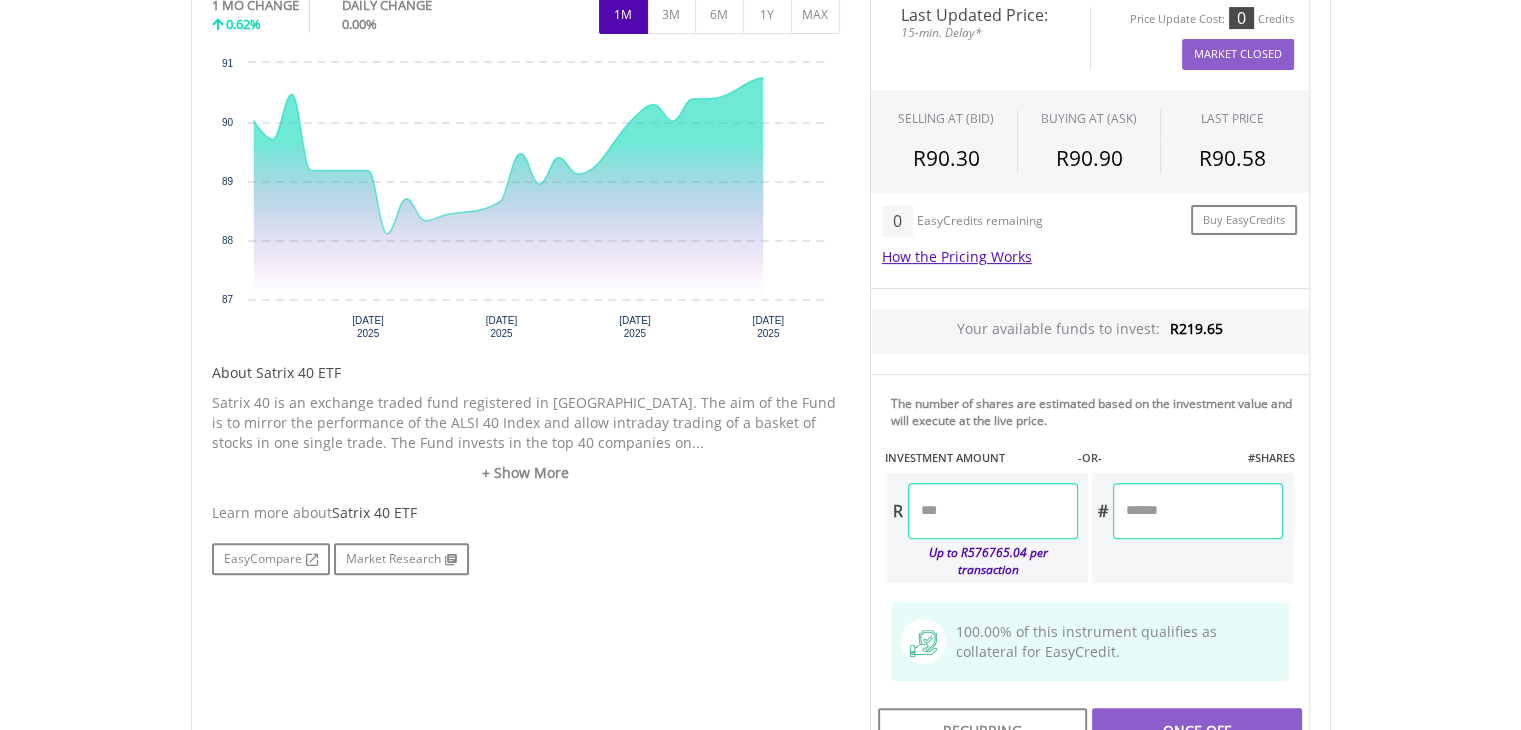 scroll, scrollTop: 684, scrollLeft: 0, axis: vertical 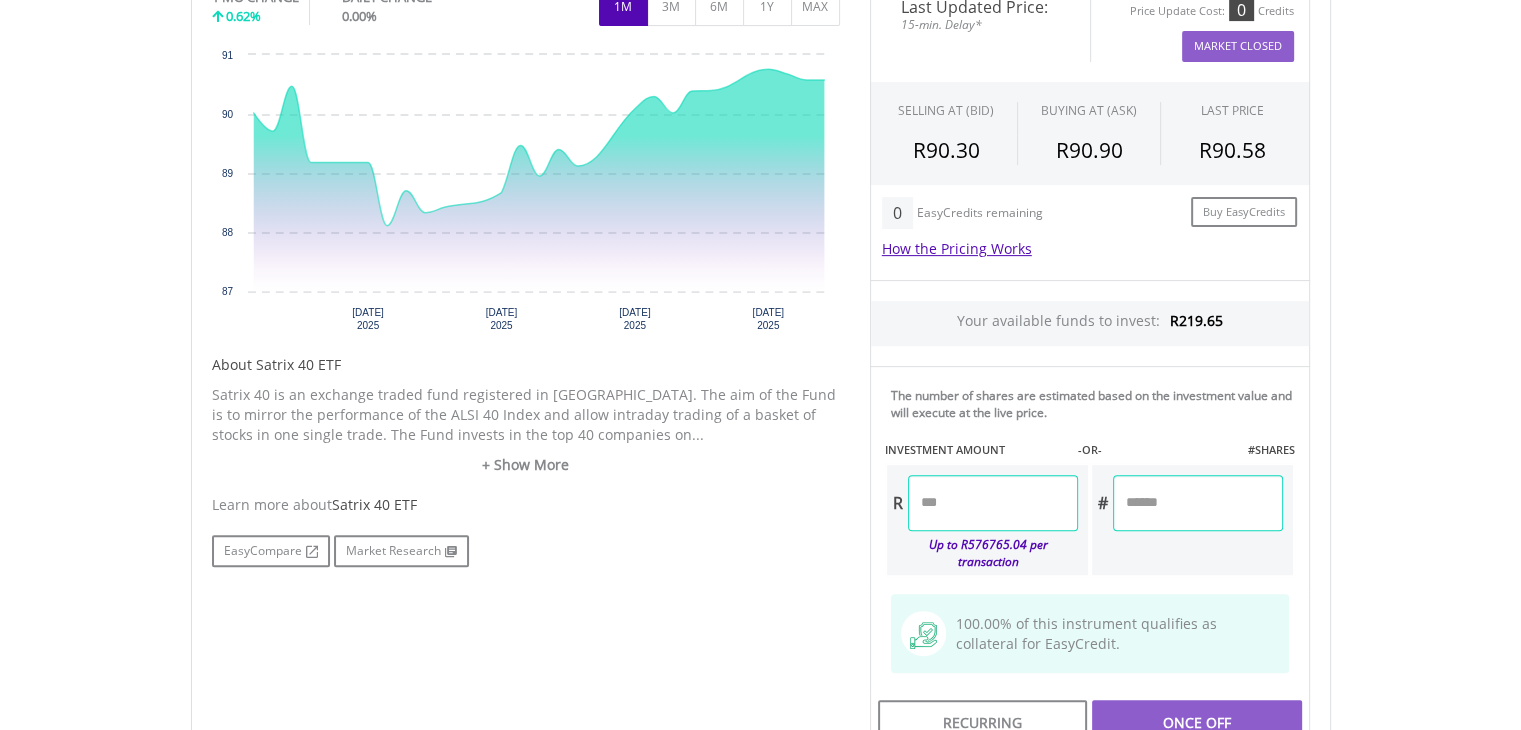 click at bounding box center [993, 503] 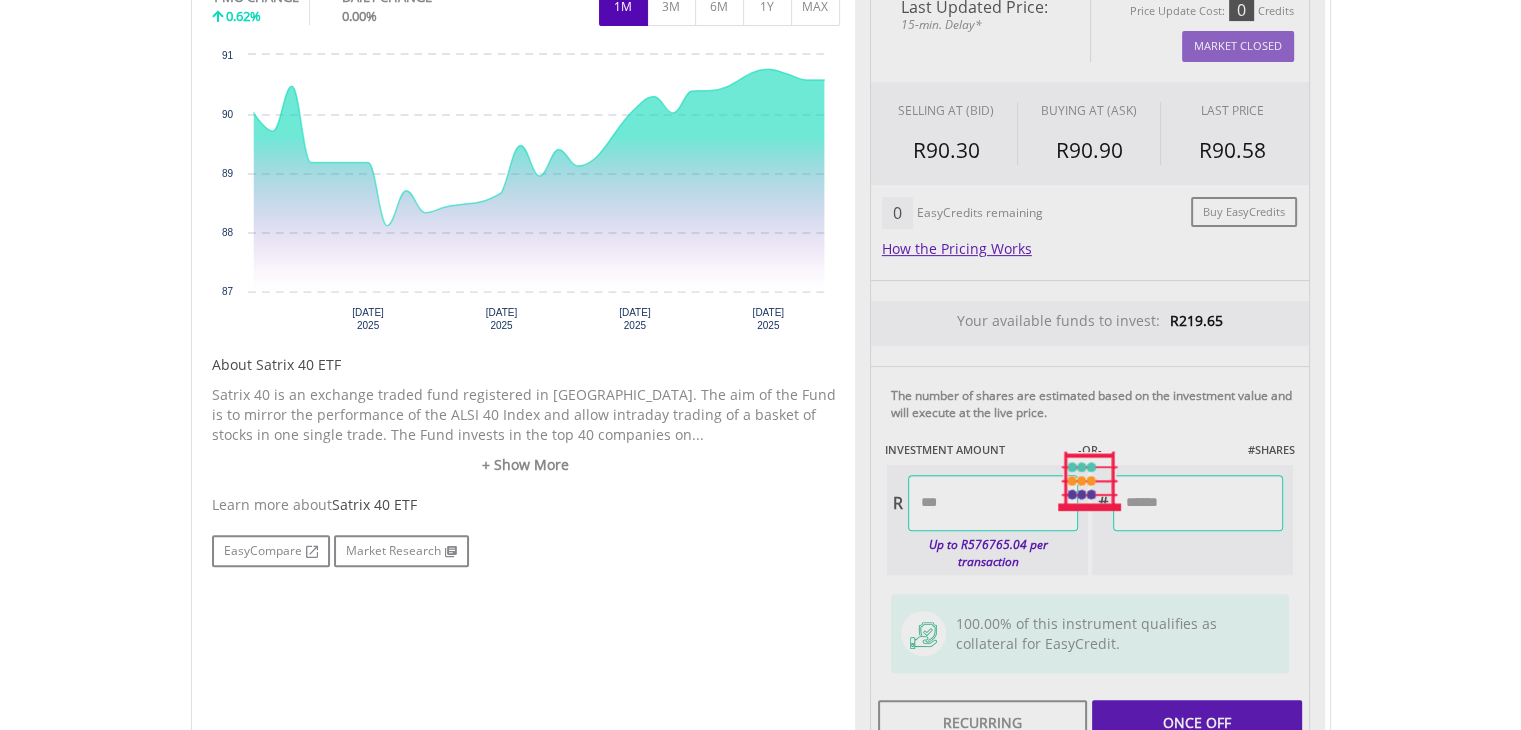 click on "Last Updated Price:
15-min. Delay*
Price Update Cost:
0
Credits
Market Closed
SELLING AT (BID)
BUYING AT                     (ASK)
LAST PRICE
R90.30
R90.90
R90.58
0
Buy EasyCredits" at bounding box center [1090, 481] 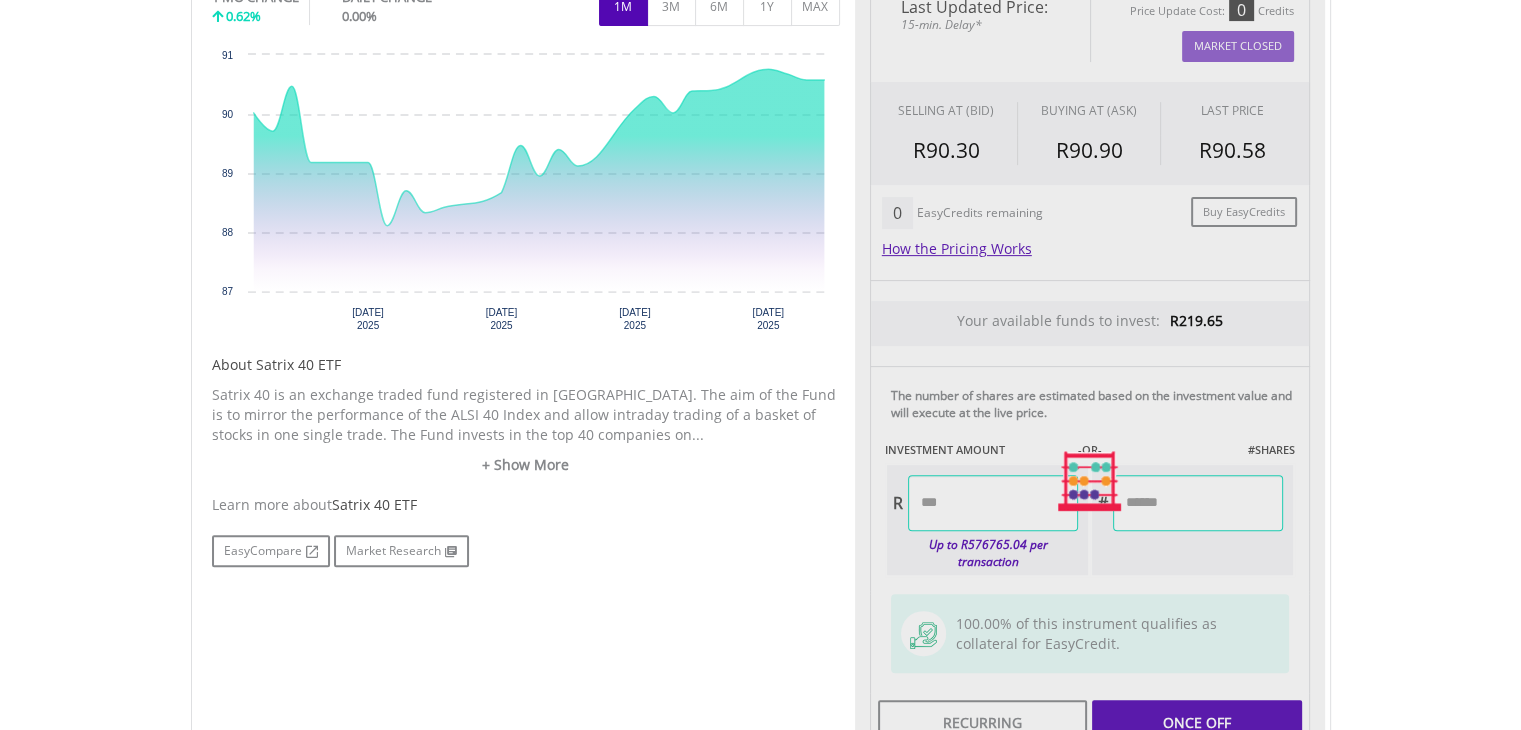 type on "****" 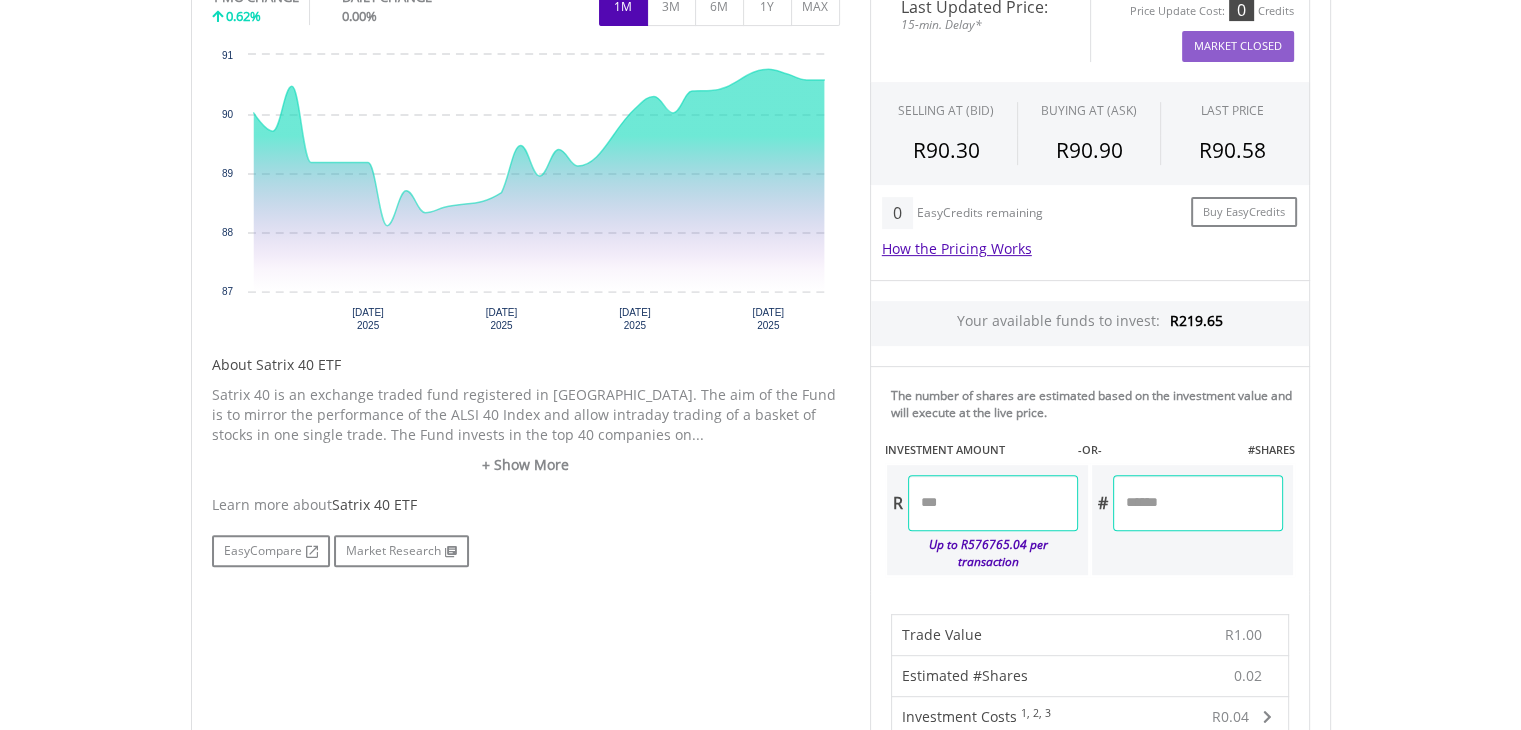 click on "****" at bounding box center [993, 503] 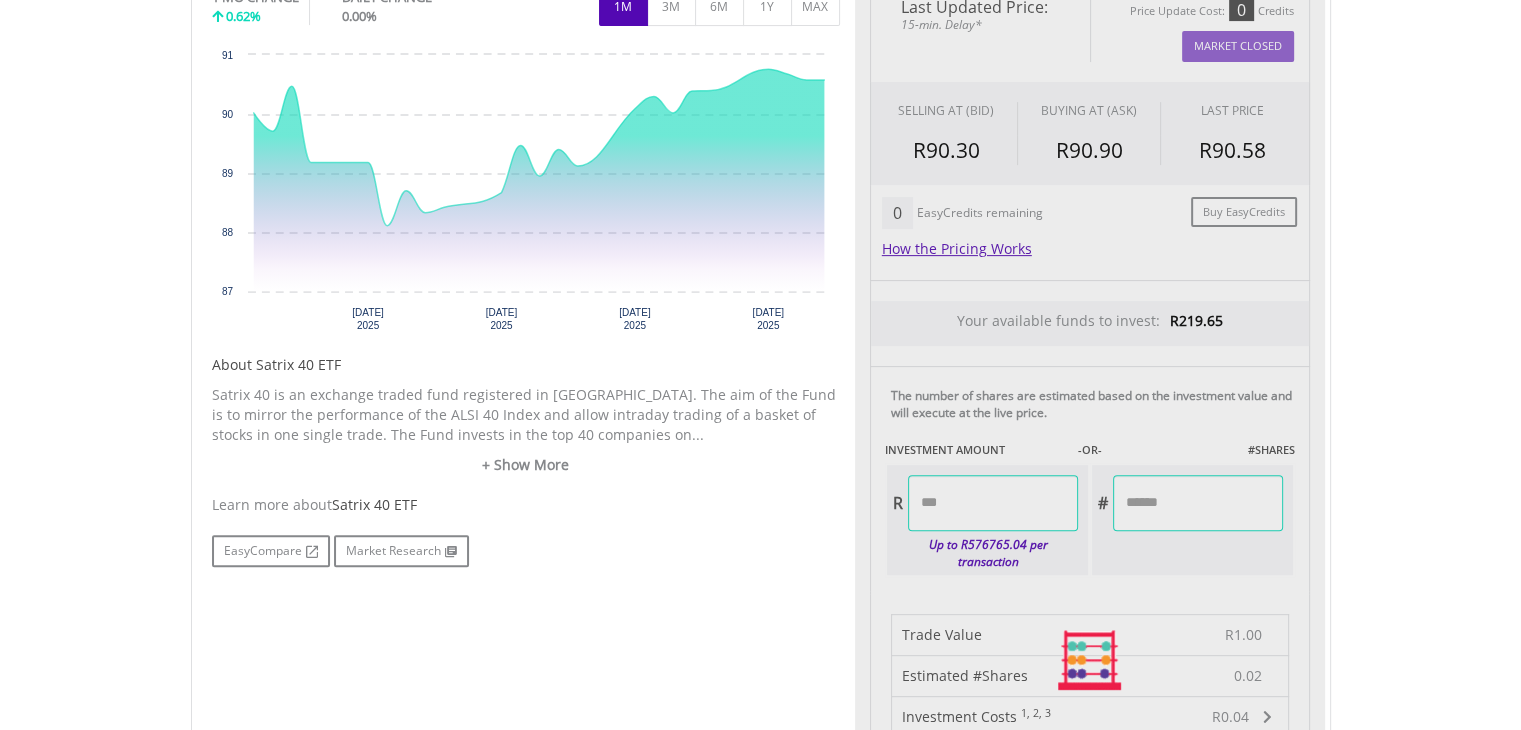 click on "Last Updated Price:
15-min. Delay*
Price Update Cost:
0
Credits
Market Closed
SELLING AT (BID)
BUYING AT                     (ASK)
LAST PRICE
R90.30
R90.90
R90.58
0
Buy EasyCredits" at bounding box center (1090, 661) 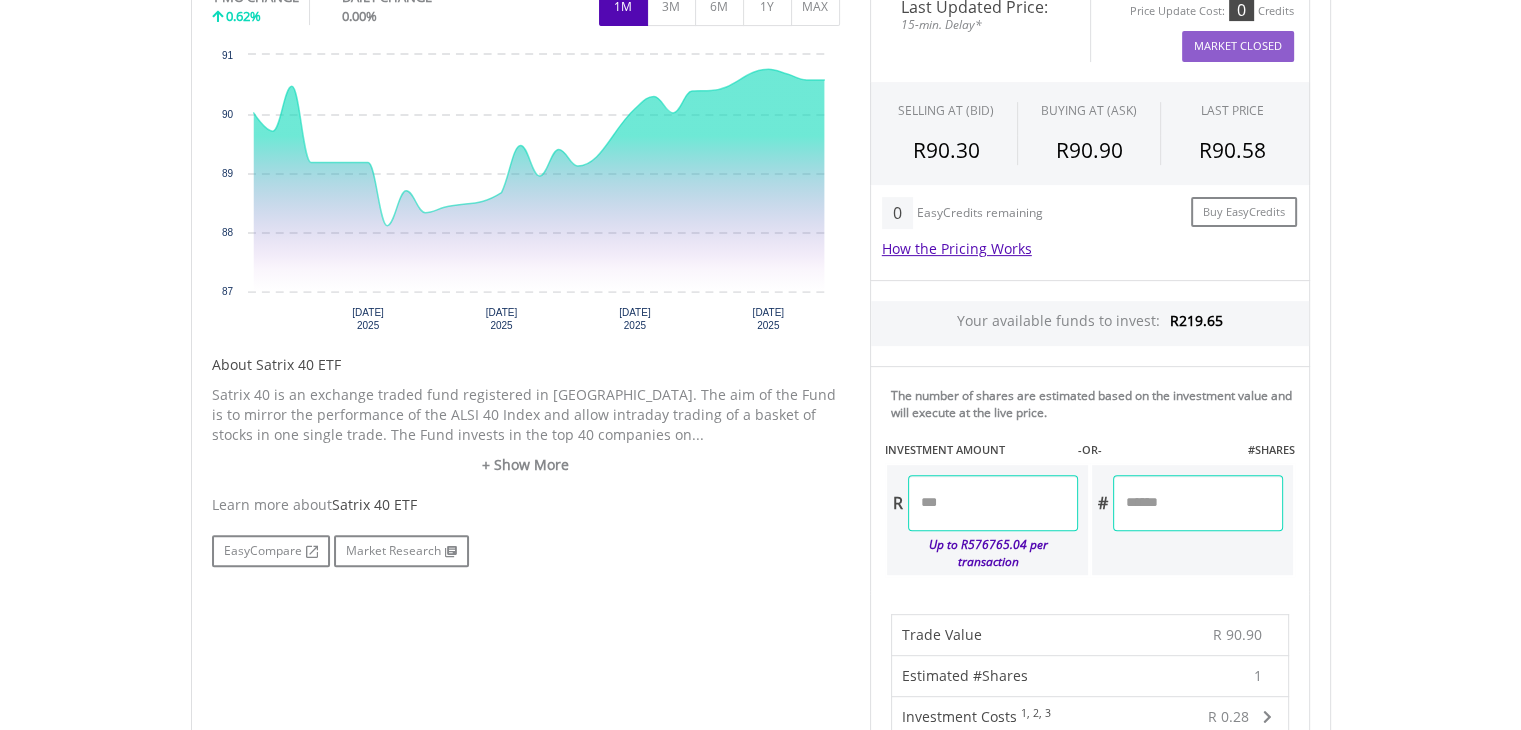click on "*" at bounding box center [1198, 503] 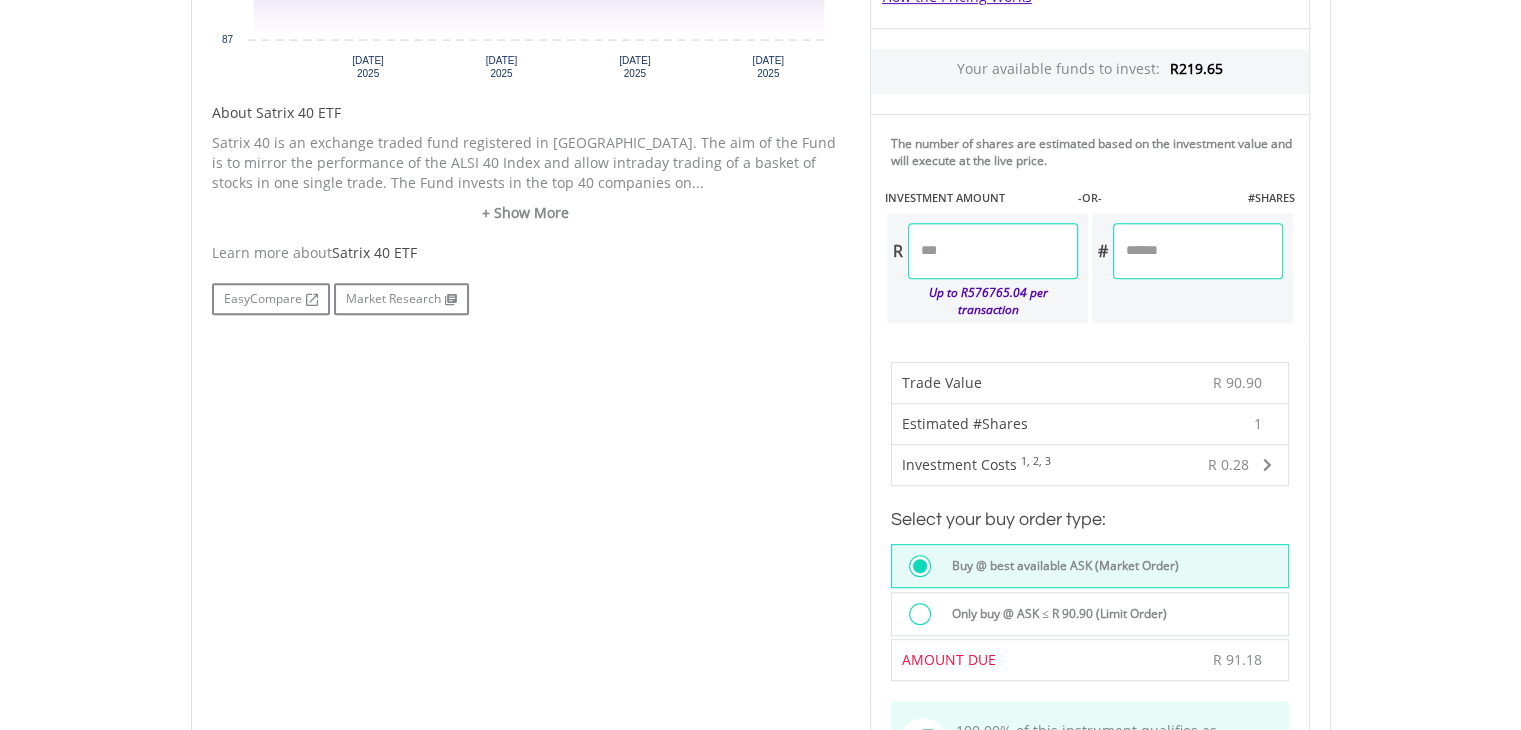 scroll, scrollTop: 930, scrollLeft: 0, axis: vertical 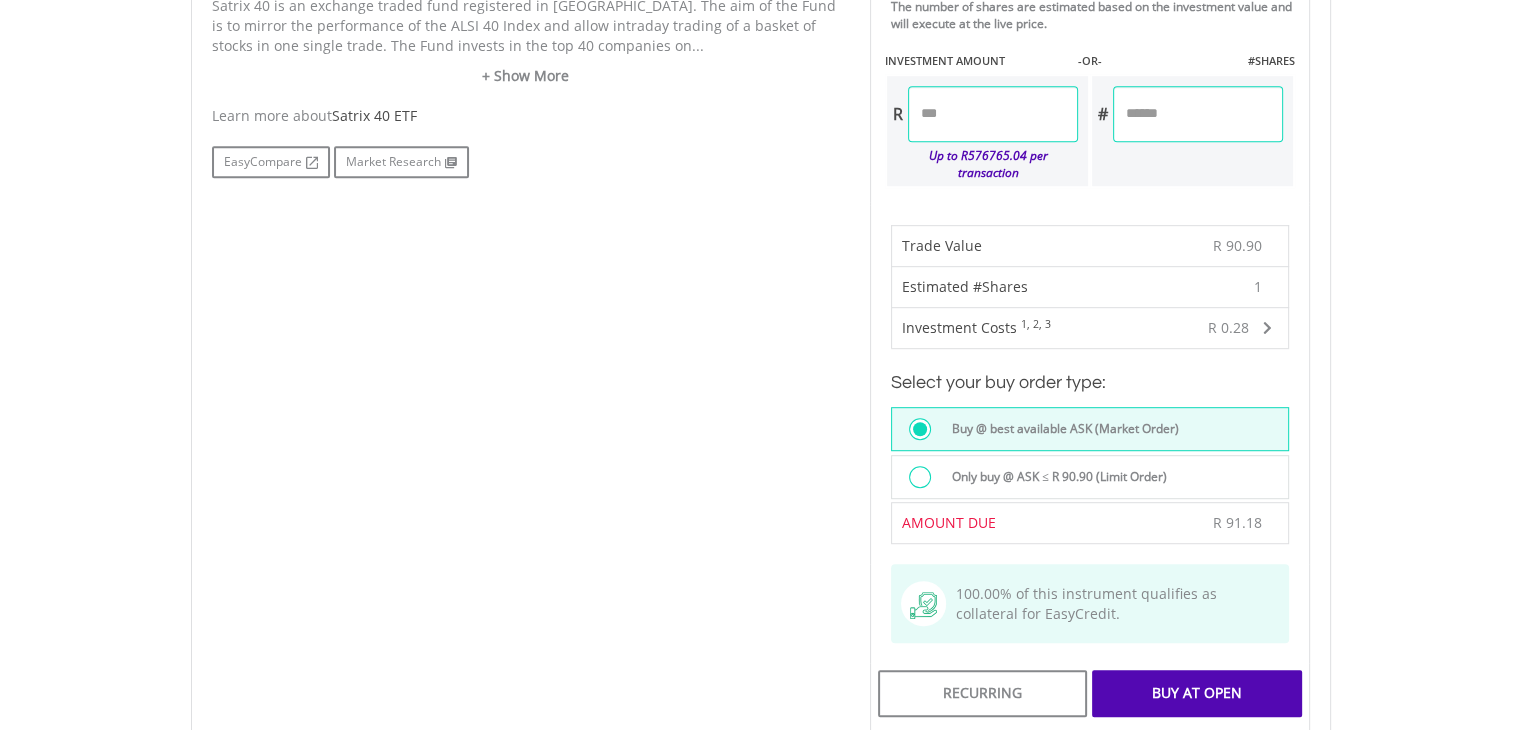 click on "Buy At Open" at bounding box center [1196, 693] 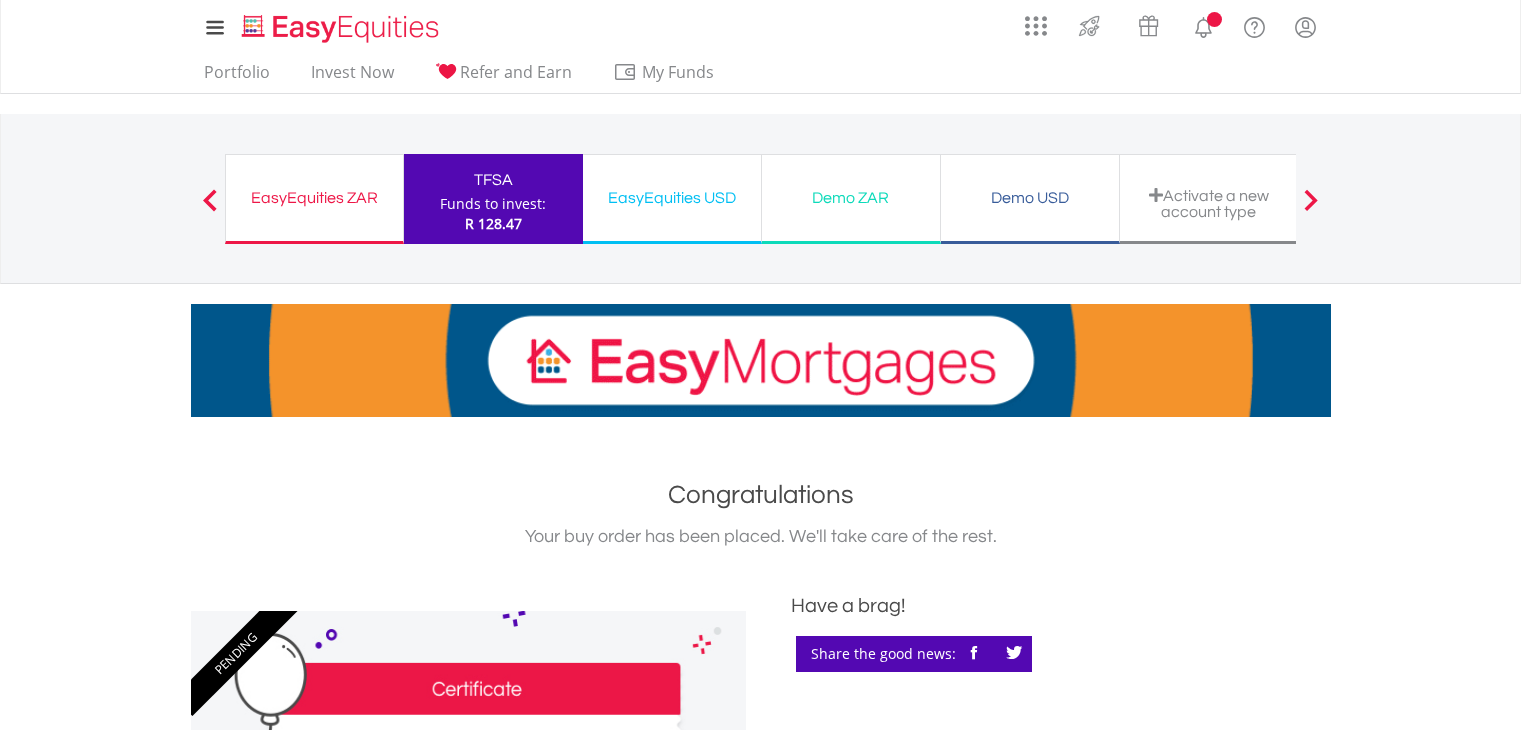 scroll, scrollTop: 0, scrollLeft: 0, axis: both 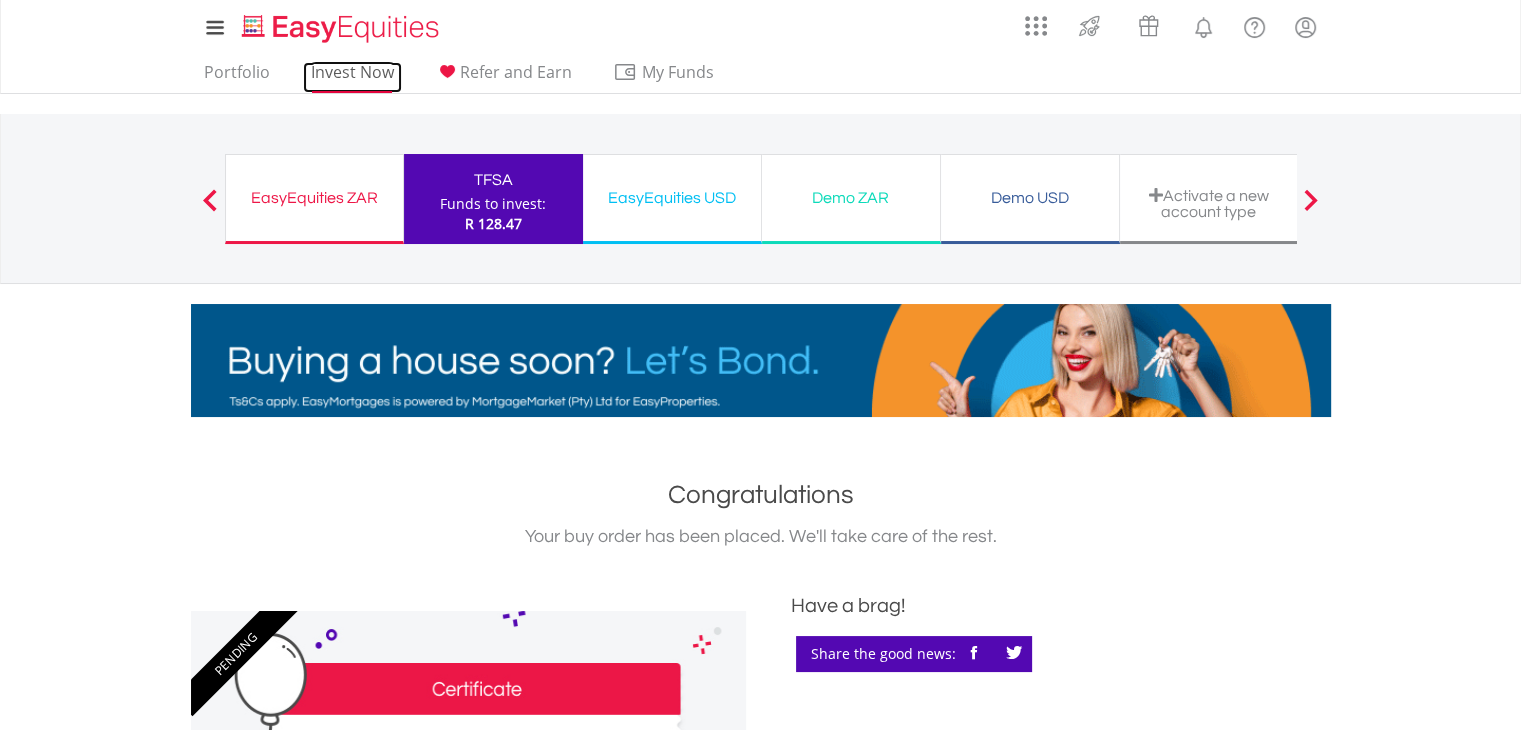 click on "Invest Now" at bounding box center [352, 77] 